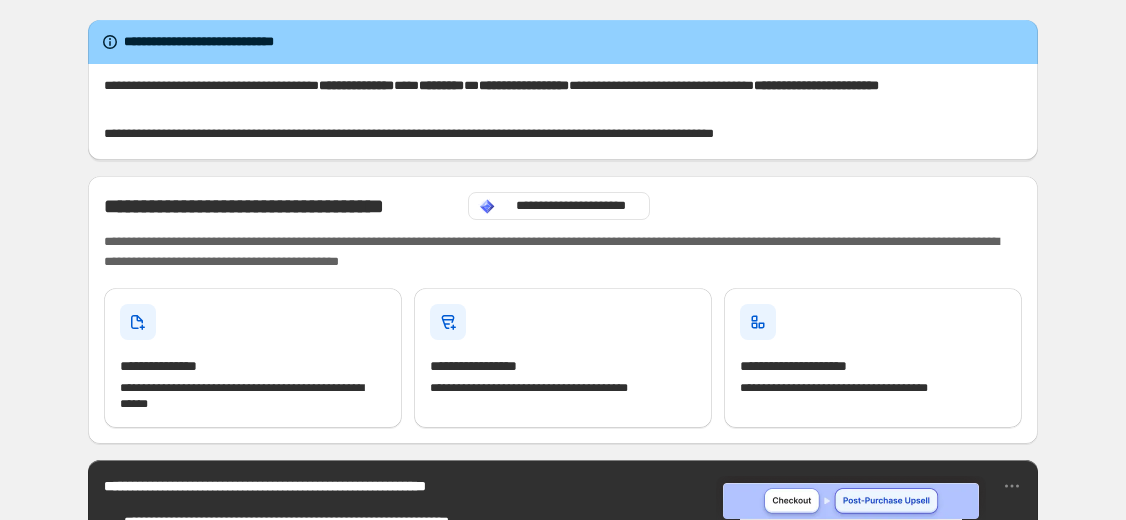 scroll, scrollTop: 0, scrollLeft: 0, axis: both 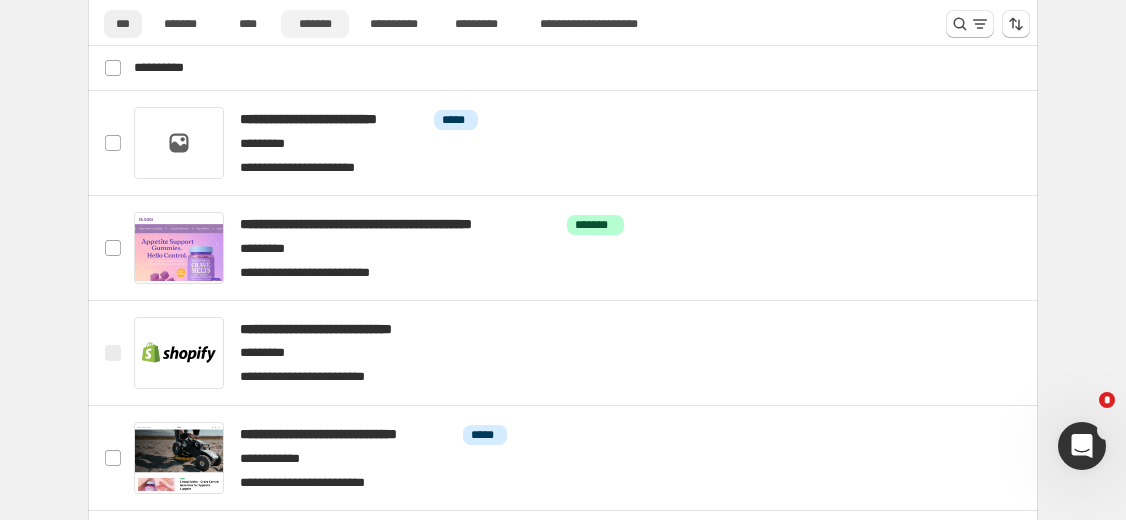 click on "*******" at bounding box center [315, 24] 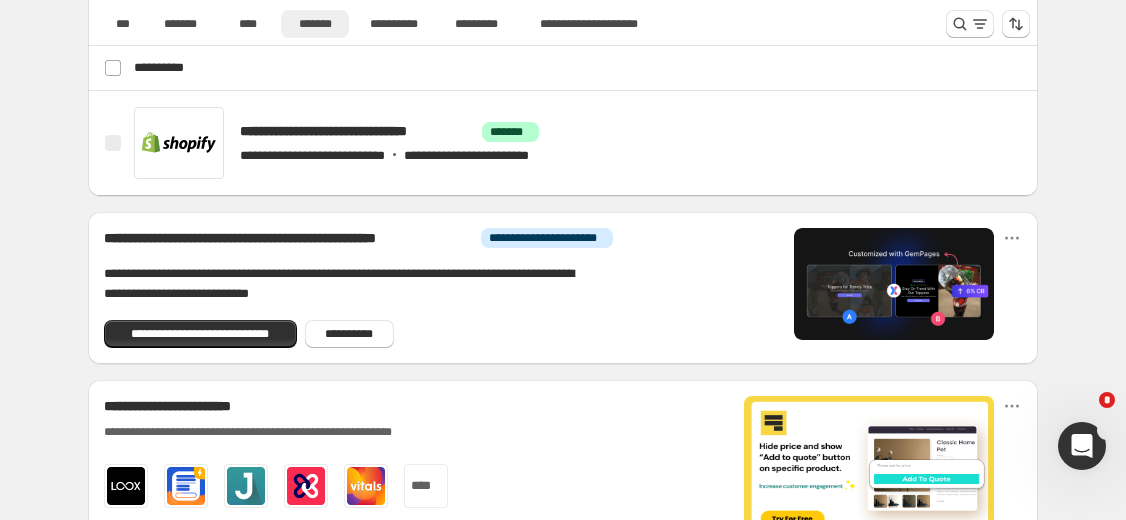 click on "*******" at bounding box center (315, 24) 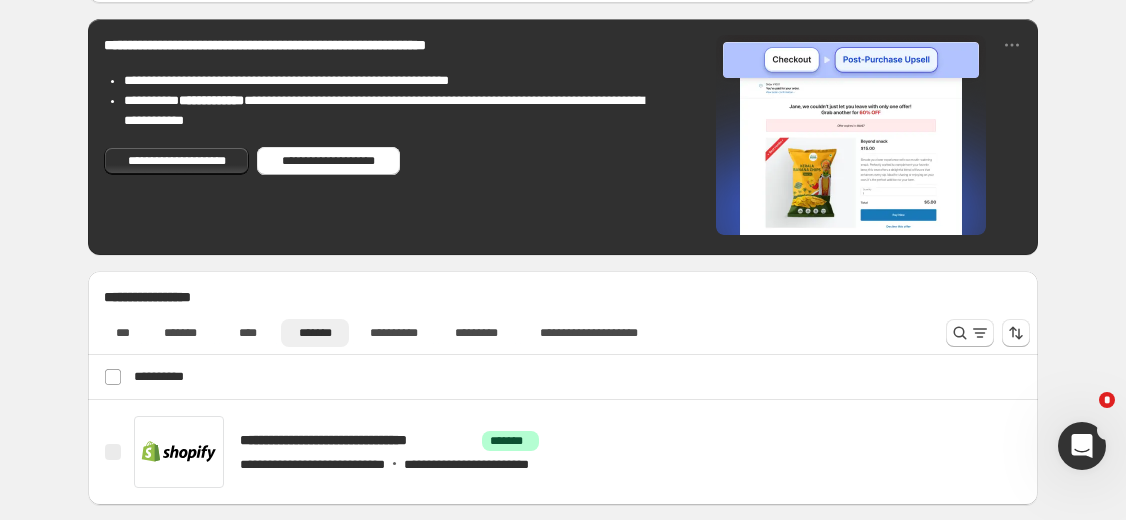scroll, scrollTop: 447, scrollLeft: 0, axis: vertical 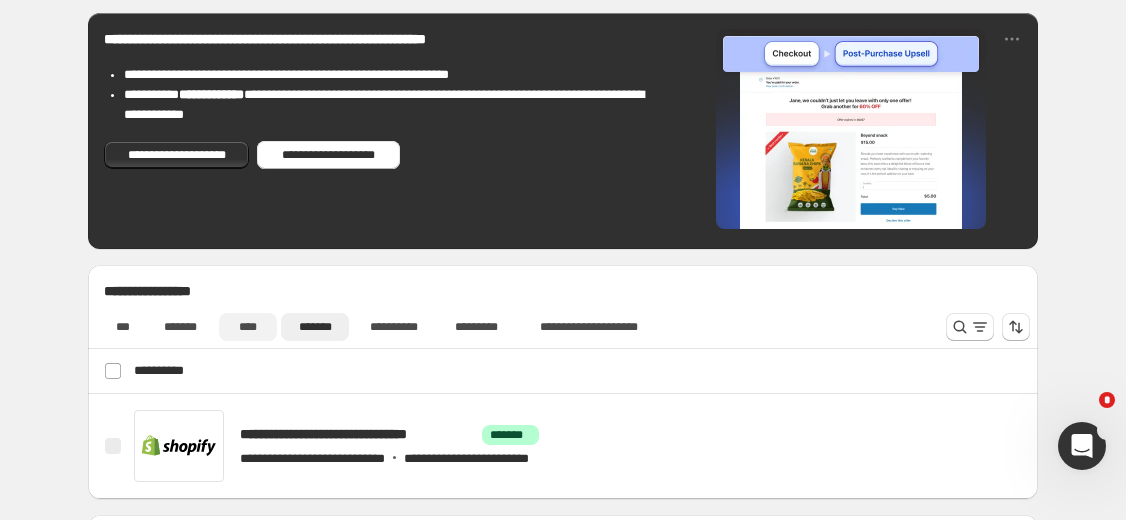 click on "****" at bounding box center (248, 327) 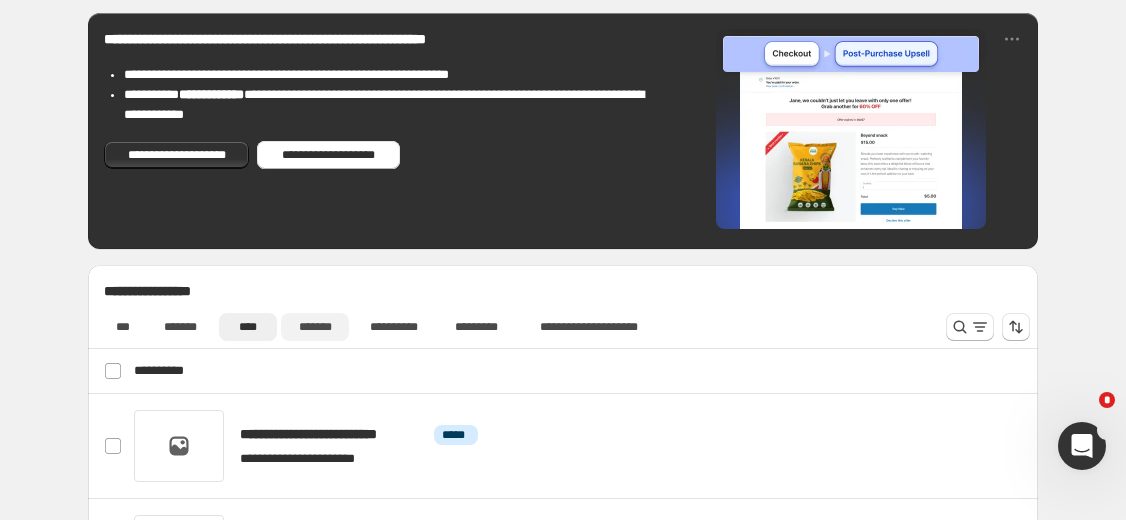 click on "*******" at bounding box center (315, 327) 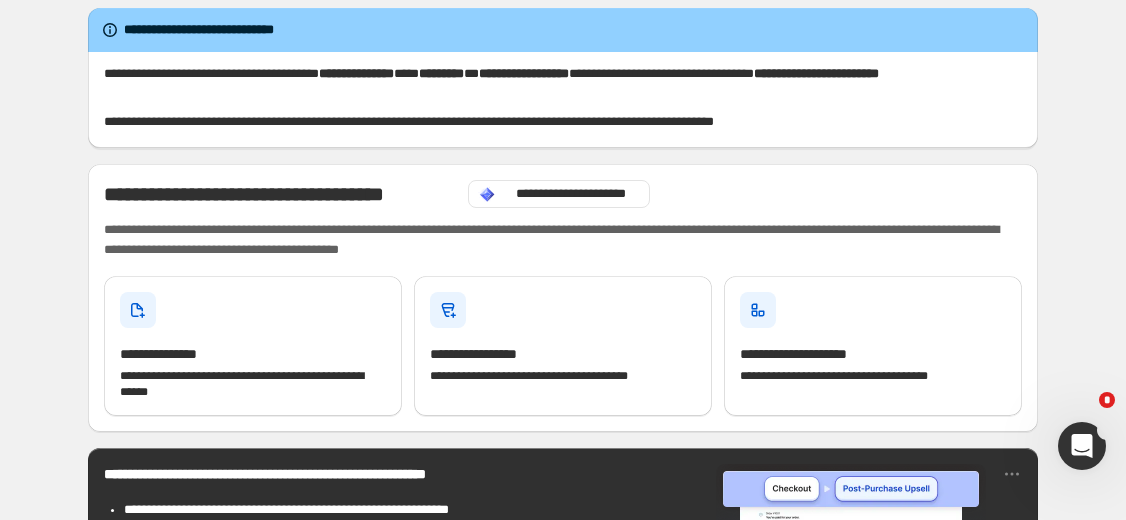 scroll, scrollTop: 0, scrollLeft: 0, axis: both 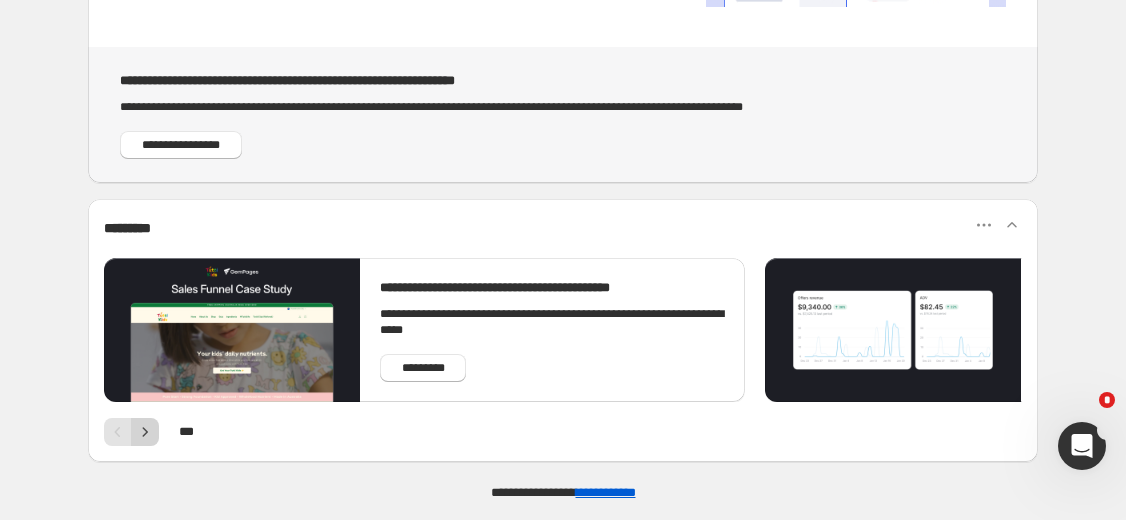 click at bounding box center [145, 432] 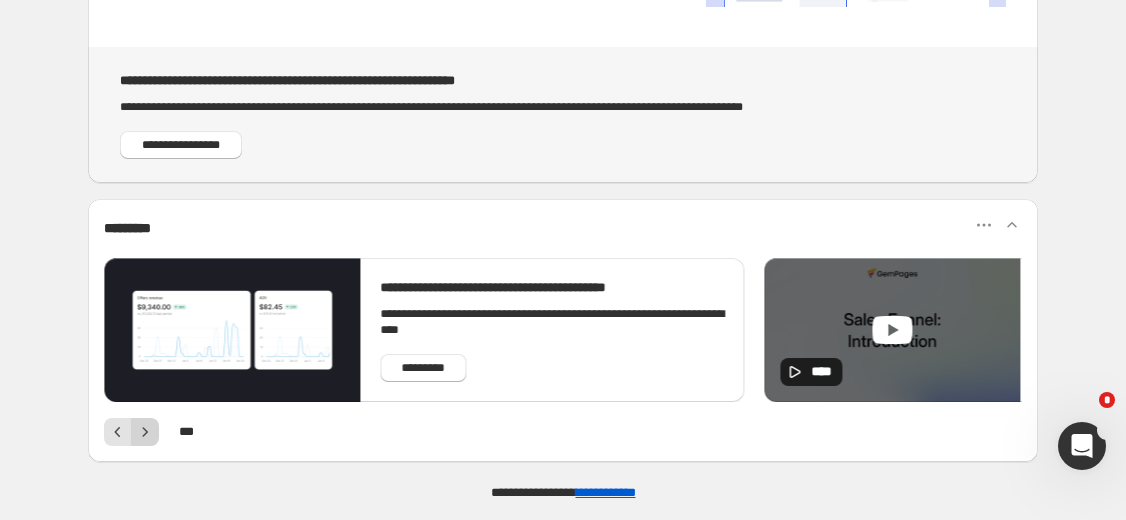 click at bounding box center (145, 432) 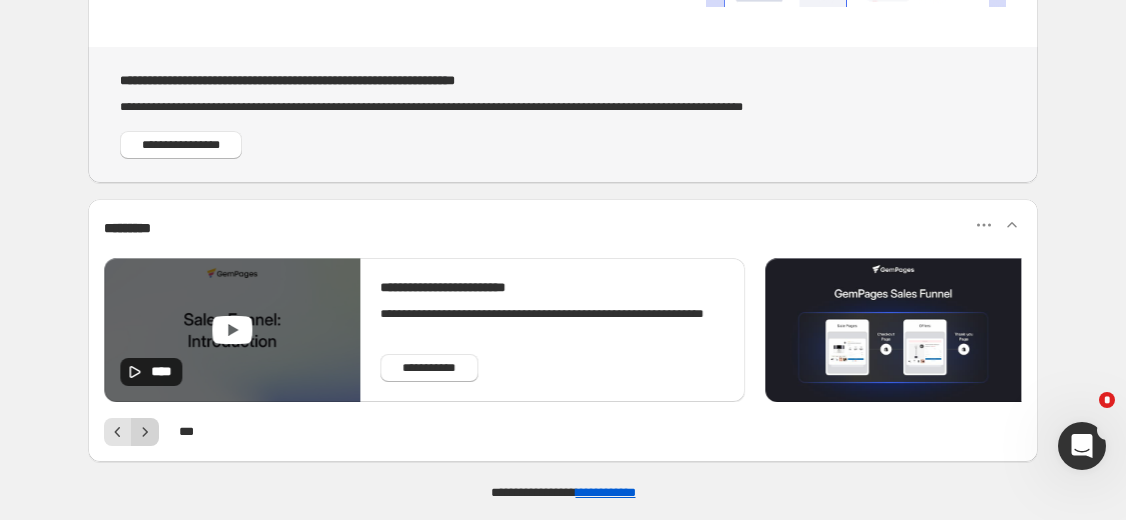 click at bounding box center [145, 432] 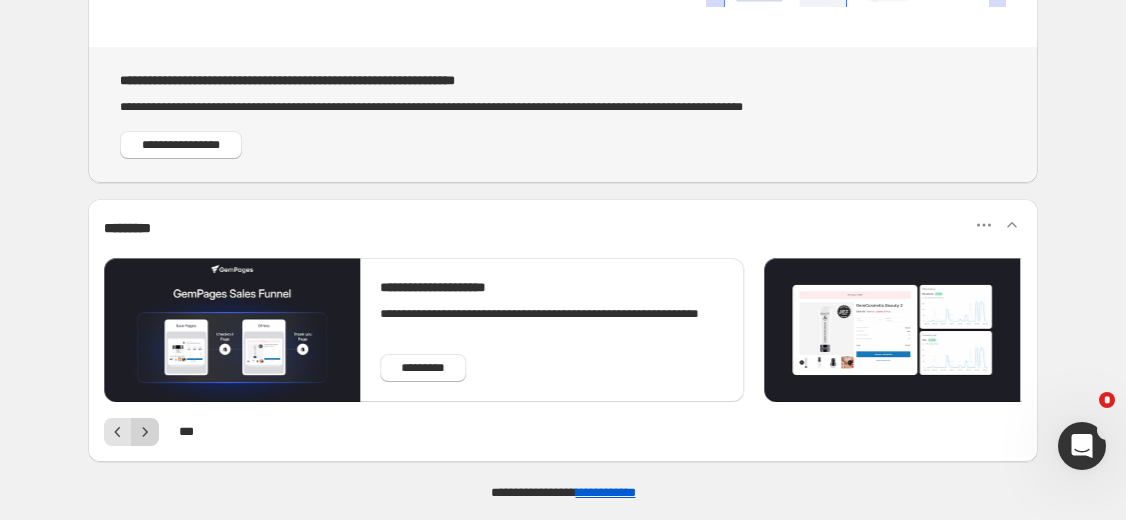 click at bounding box center [145, 432] 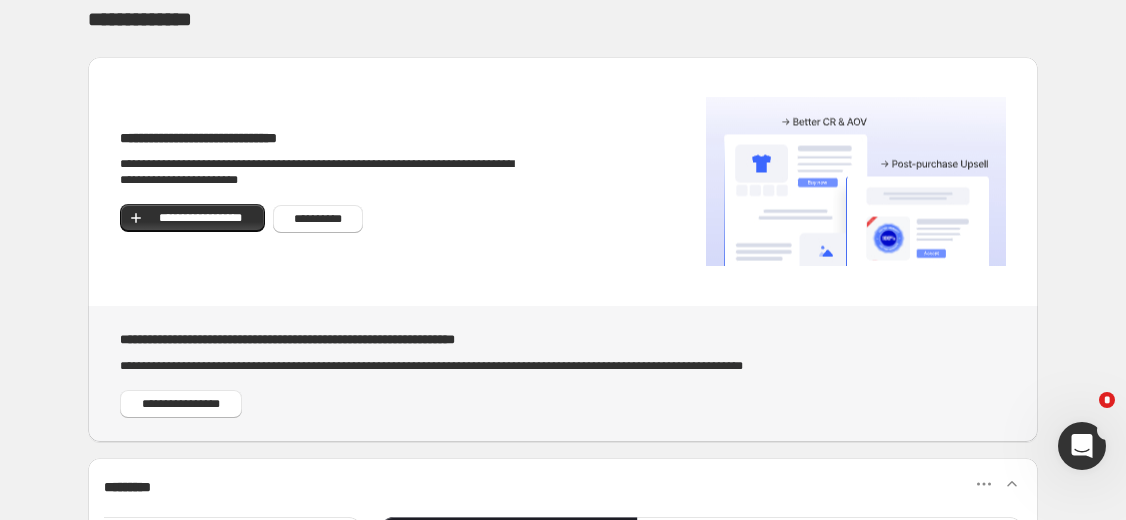 scroll, scrollTop: 28, scrollLeft: 0, axis: vertical 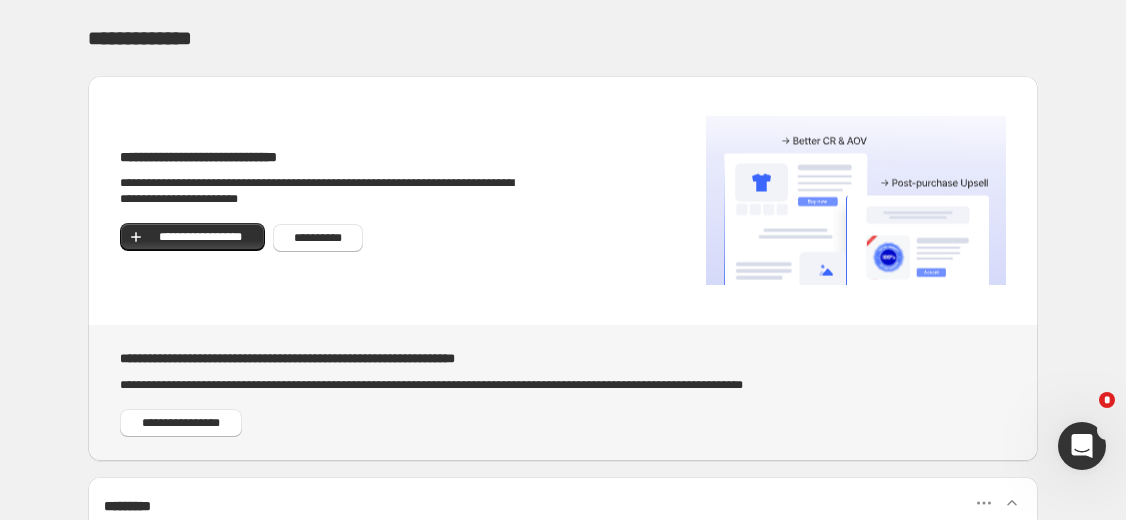 click on "**********" at bounding box center [563, 393] 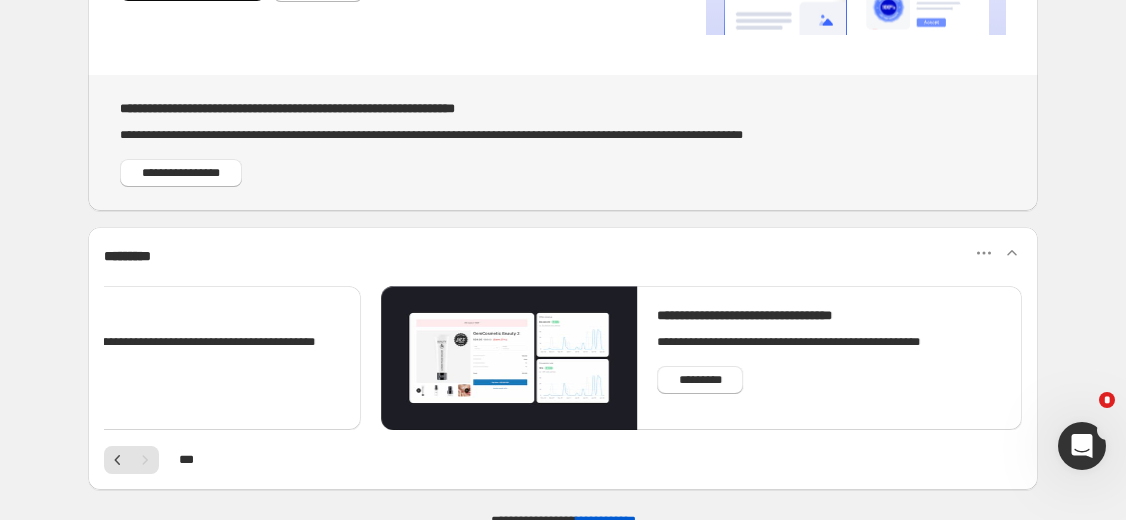 scroll, scrollTop: 278, scrollLeft: 0, axis: vertical 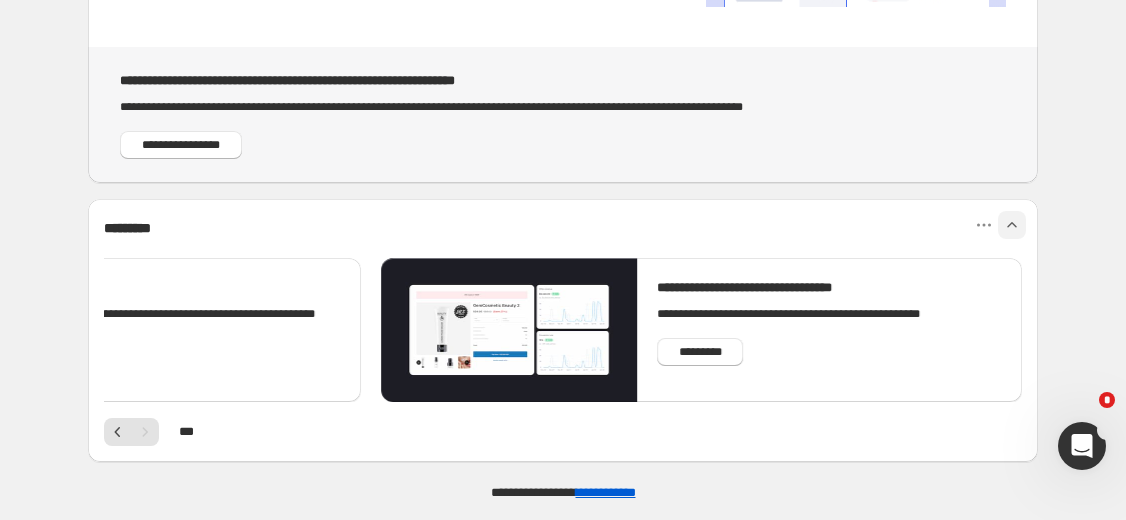 click at bounding box center (984, 225) 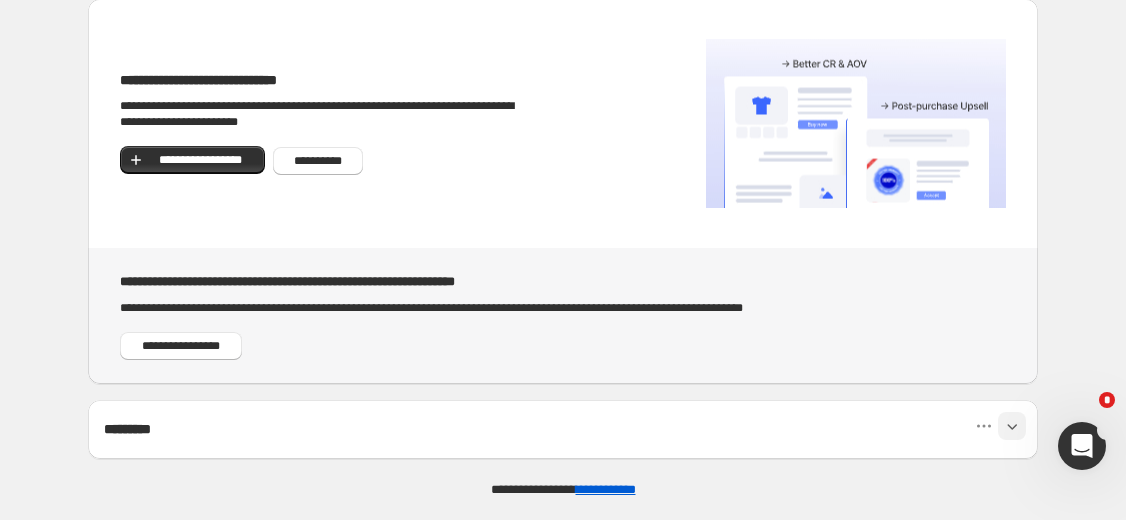 scroll, scrollTop: 74, scrollLeft: 0, axis: vertical 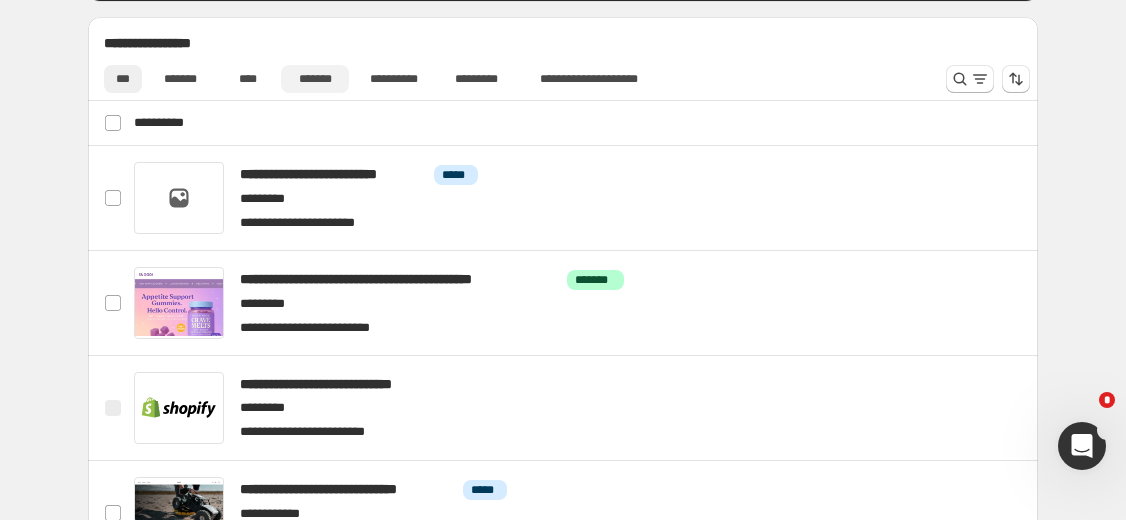 click on "*******" at bounding box center (315, 79) 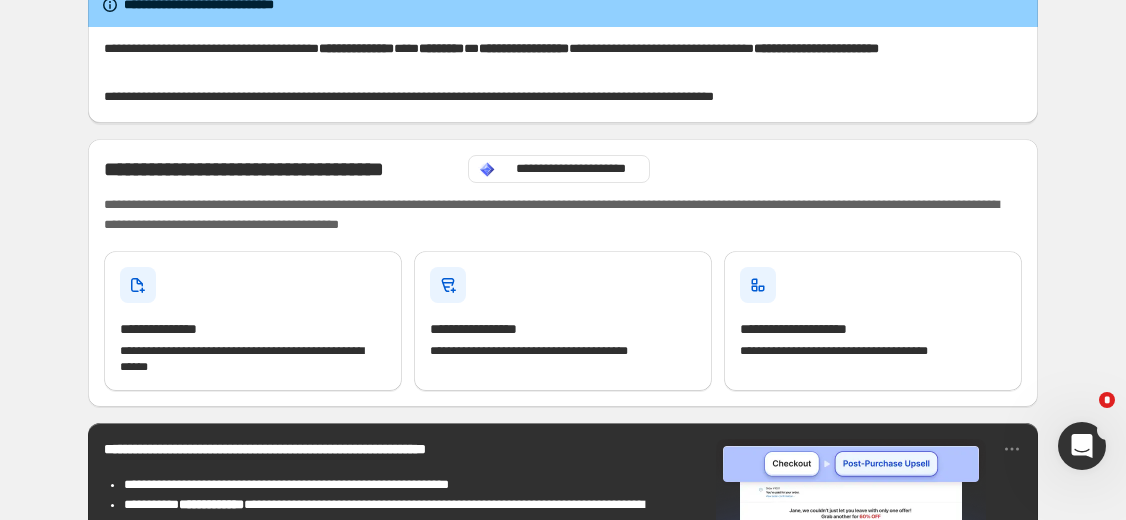 scroll, scrollTop: 0, scrollLeft: 0, axis: both 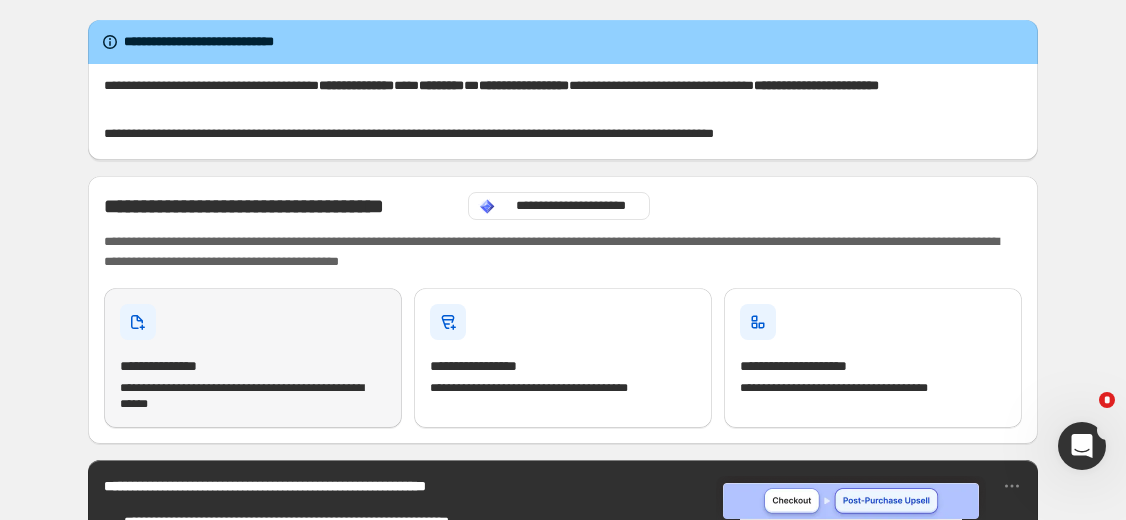 click on "**********" at bounding box center (253, 384) 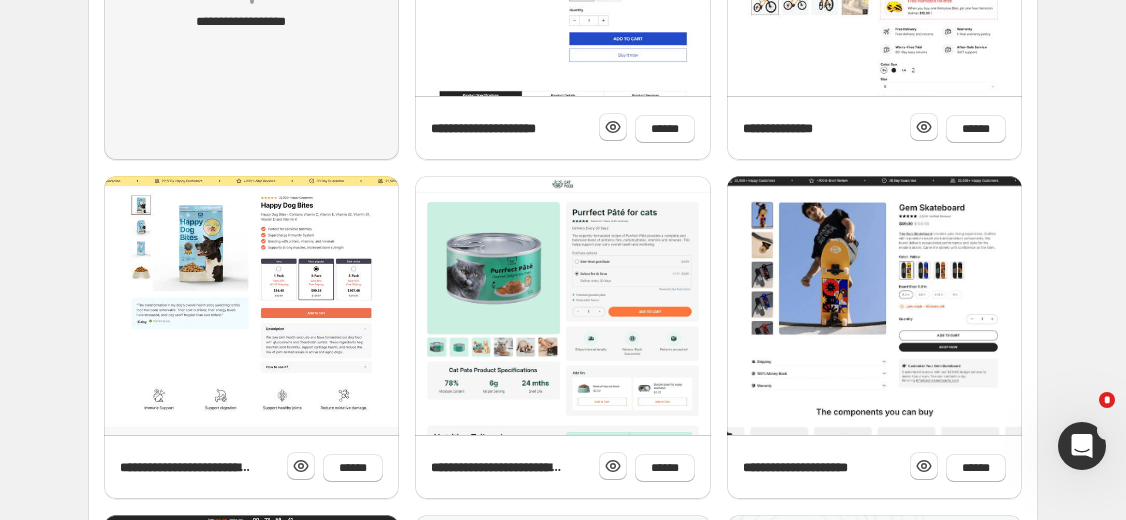 scroll, scrollTop: 0, scrollLeft: 0, axis: both 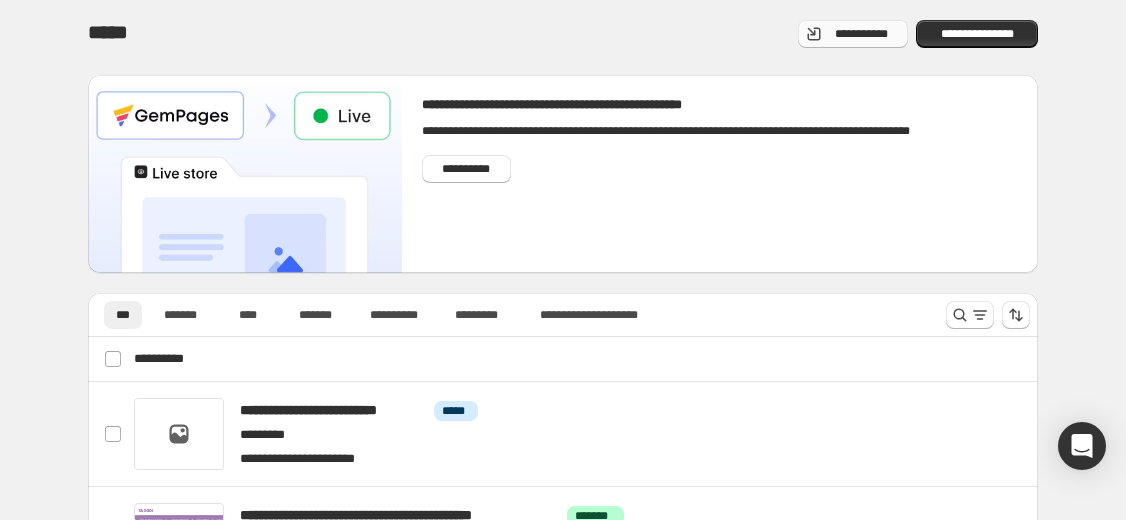 click on "**********" at bounding box center [853, 34] 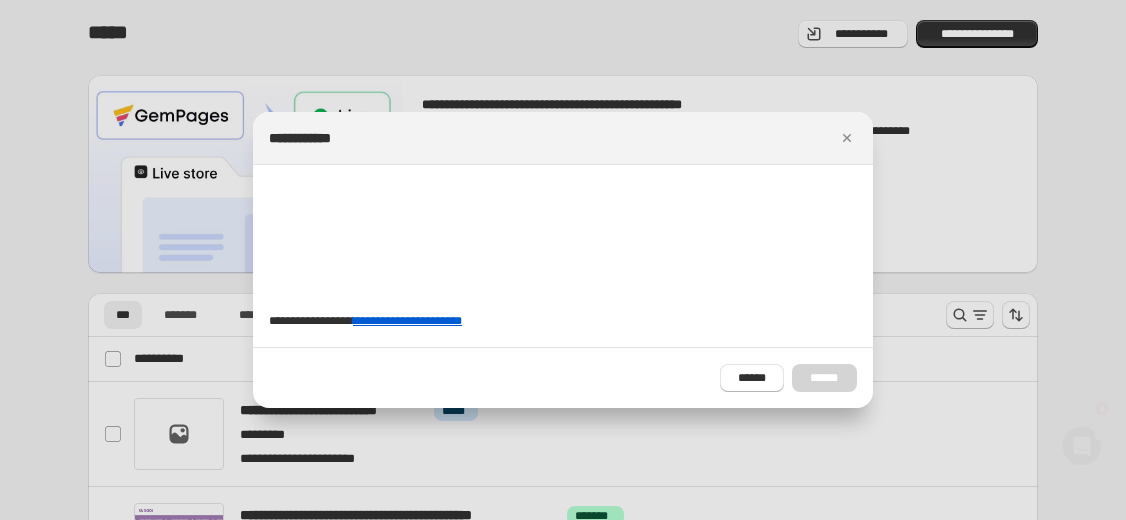 scroll, scrollTop: 0, scrollLeft: 0, axis: both 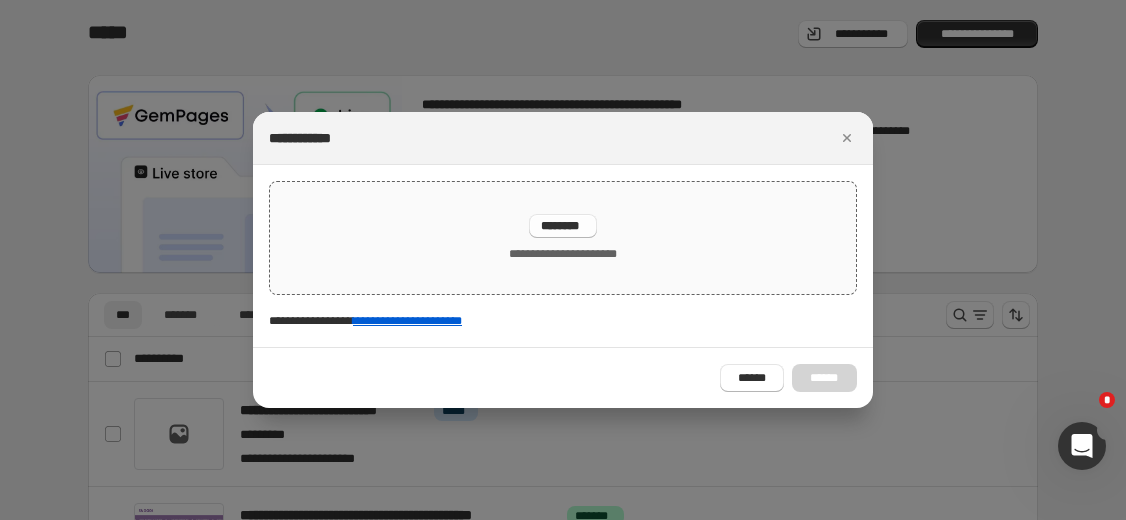 click on "********" at bounding box center (563, 226) 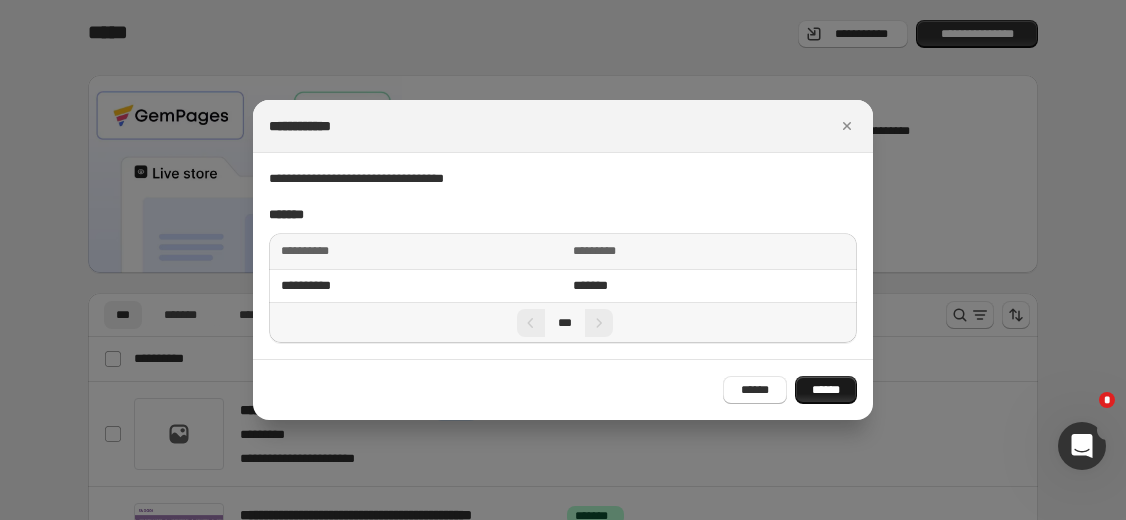 click on "******" at bounding box center [826, 390] 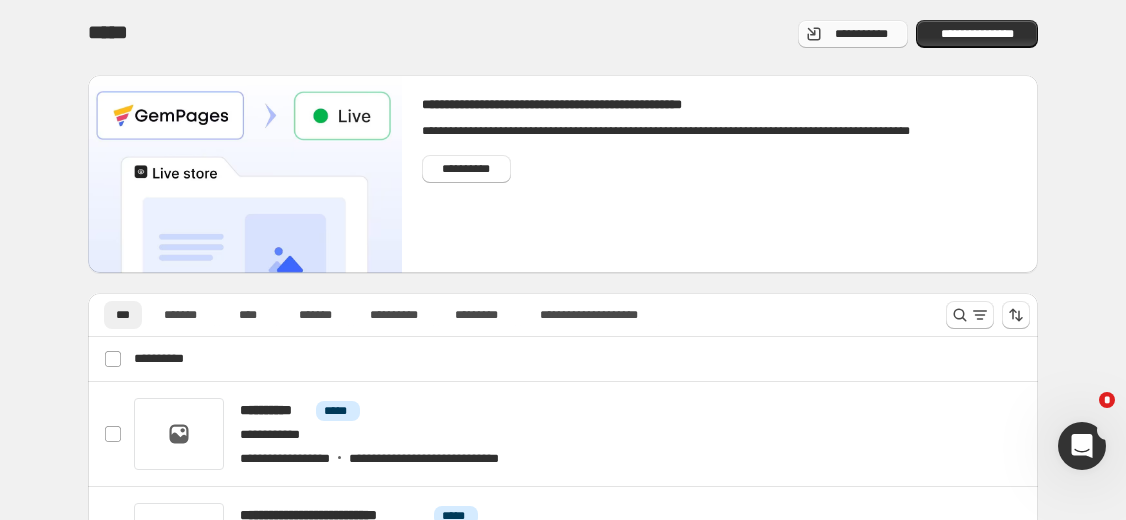 click on "**********" at bounding box center [861, 34] 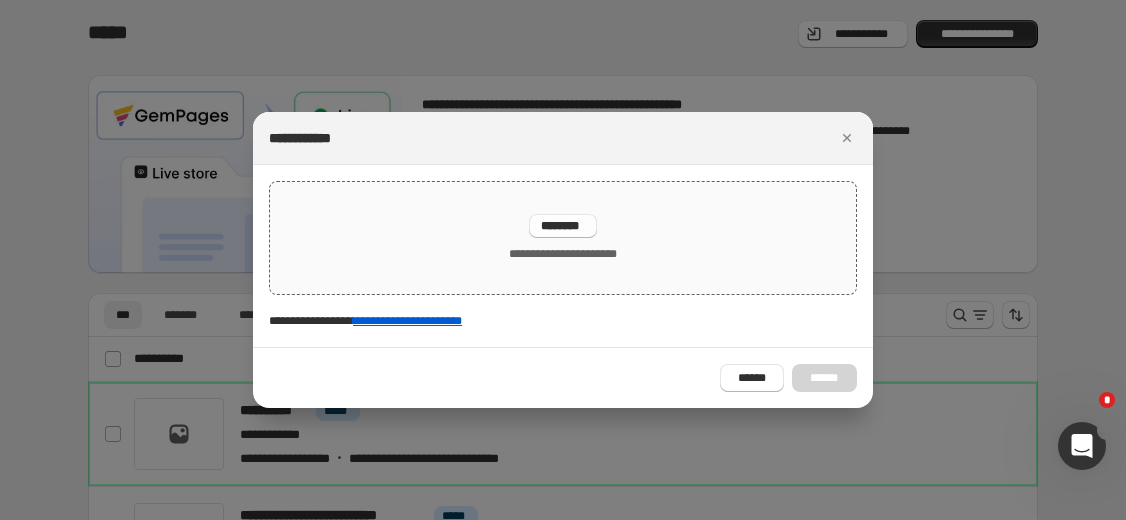 click on "********" at bounding box center [563, 226] 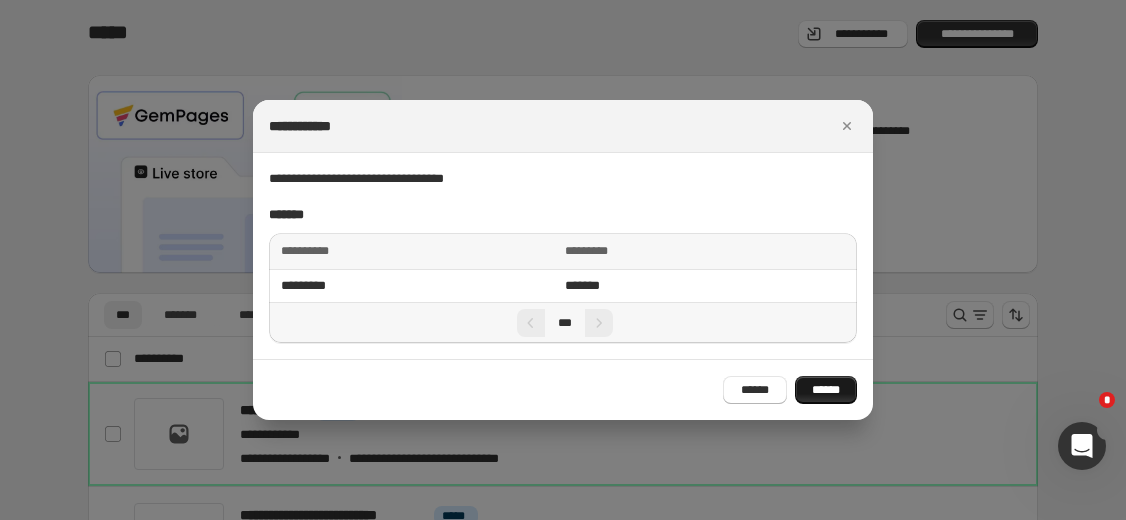 click on "******" at bounding box center [826, 390] 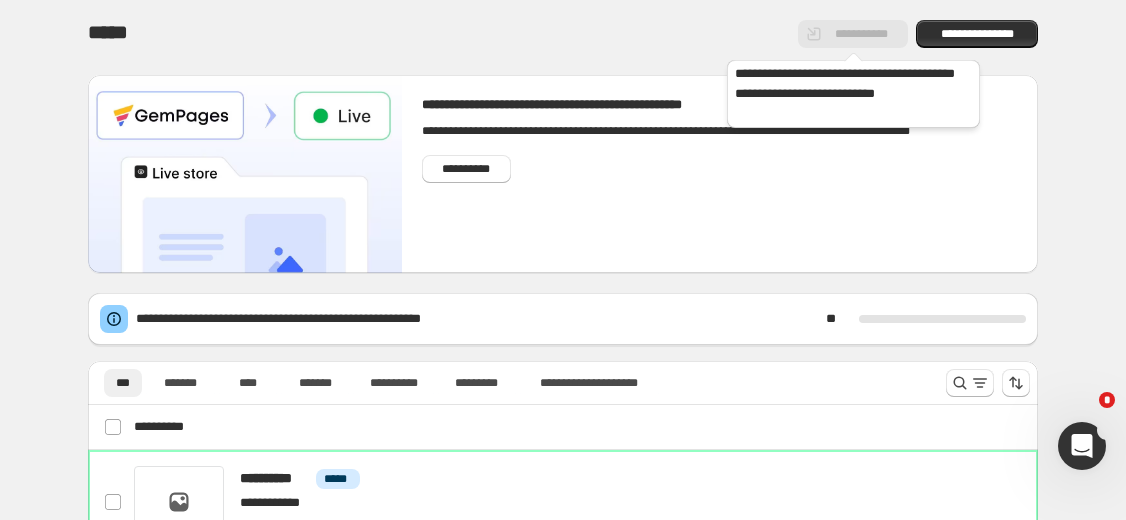 click on "**********" at bounding box center (853, 40) 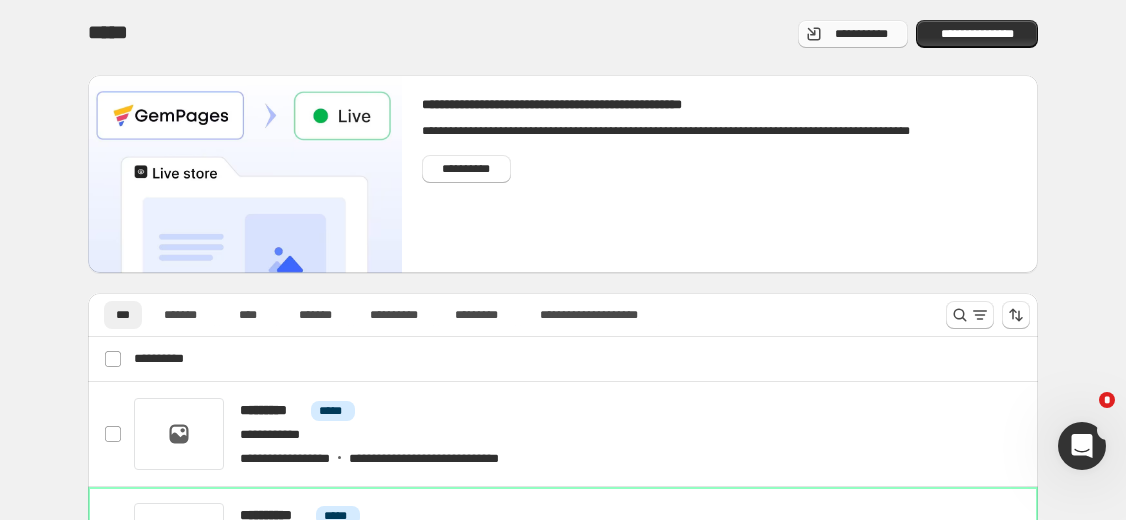 click at bounding box center [814, 34] 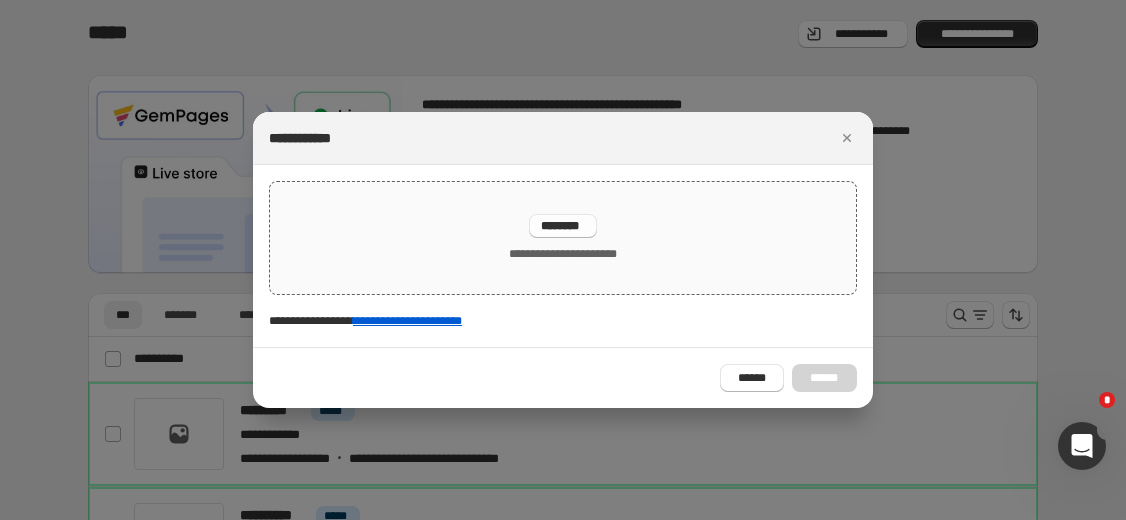 click on "**********" at bounding box center [562, 238] 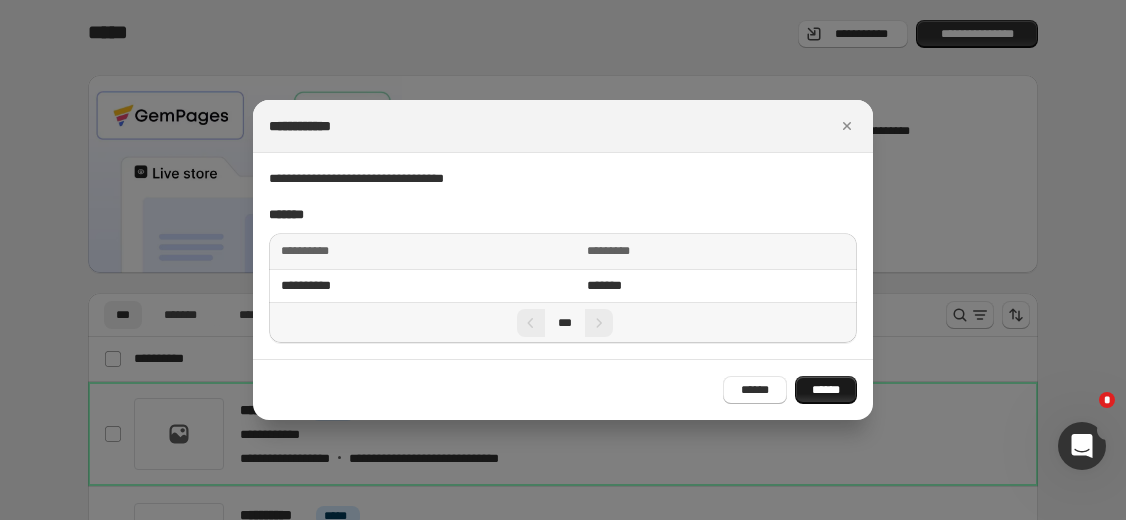 click on "******" at bounding box center [826, 390] 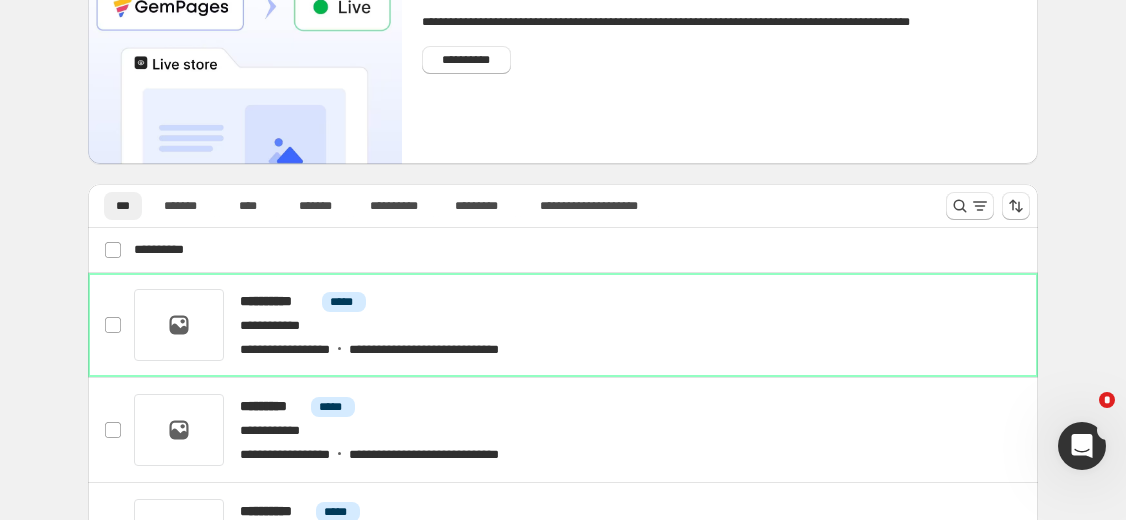 scroll, scrollTop: 154, scrollLeft: 0, axis: vertical 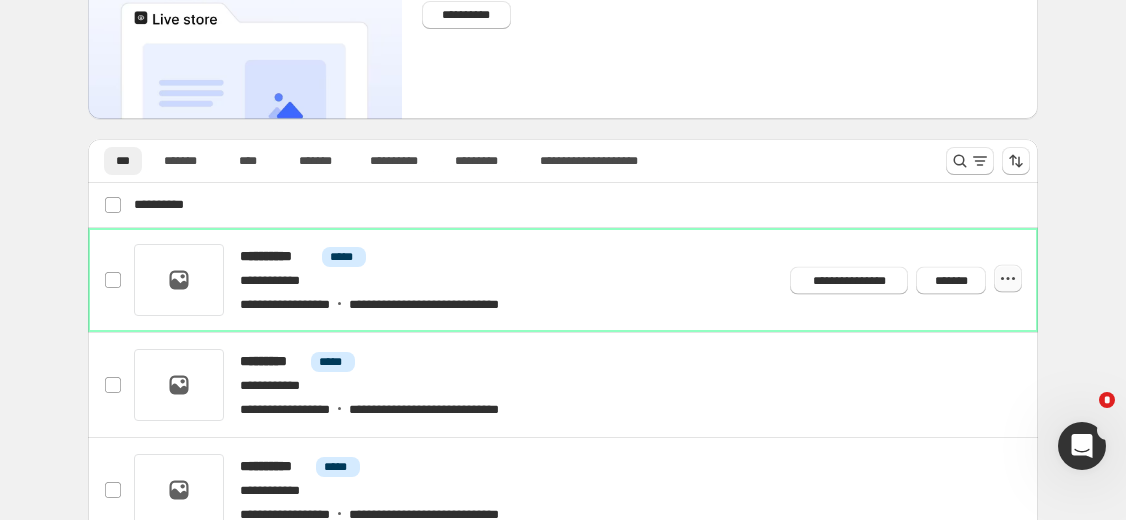 click at bounding box center [1008, 279] 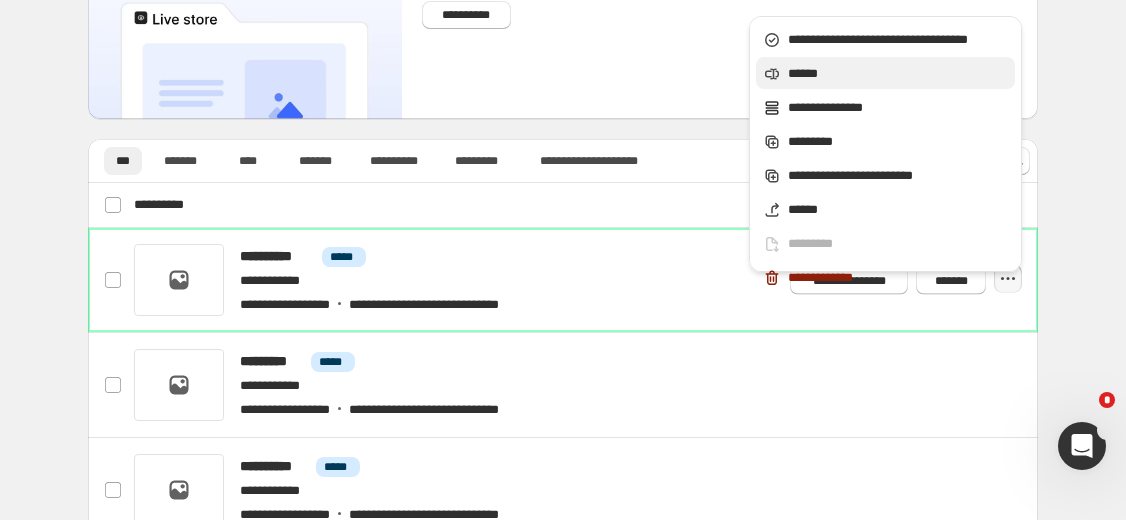 click on "******" at bounding box center [898, 40] 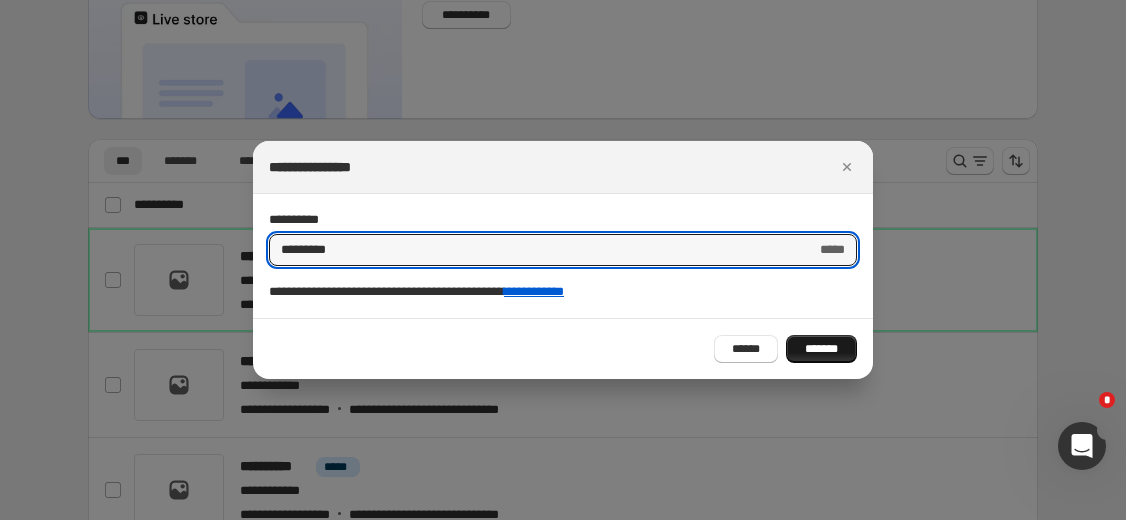 type on "*********" 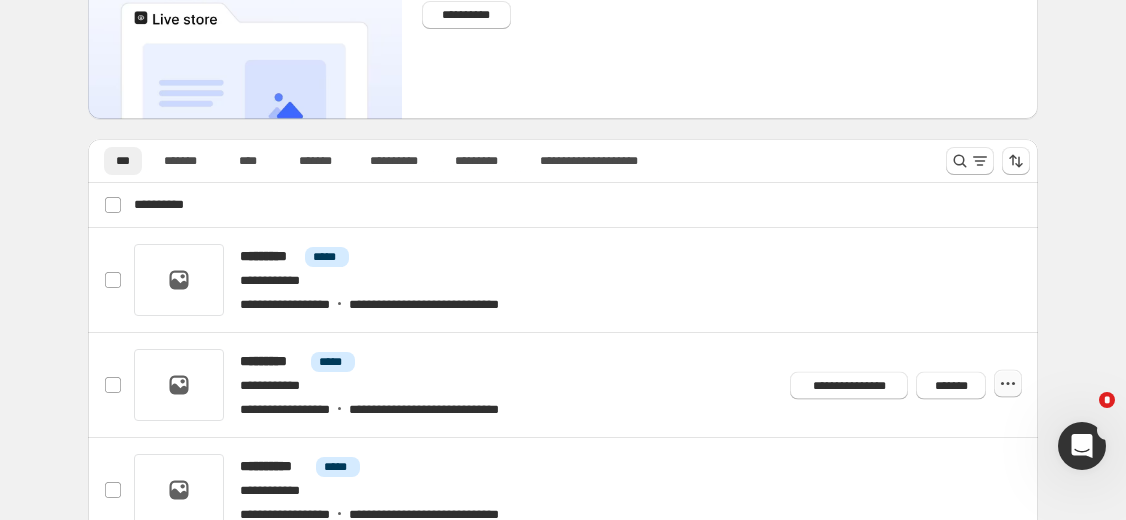 click at bounding box center [0, 0] 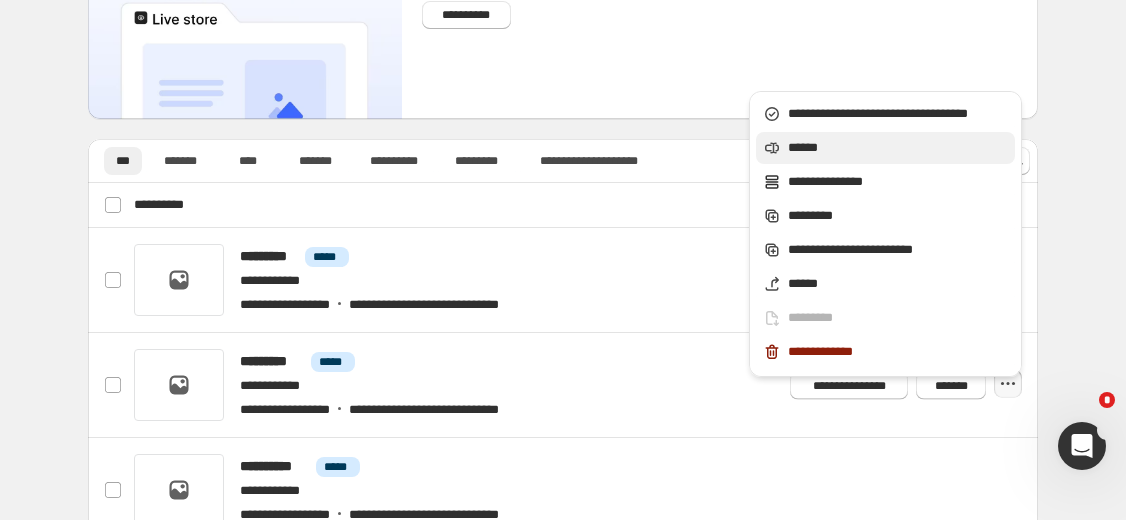 click on "******" at bounding box center (898, 114) 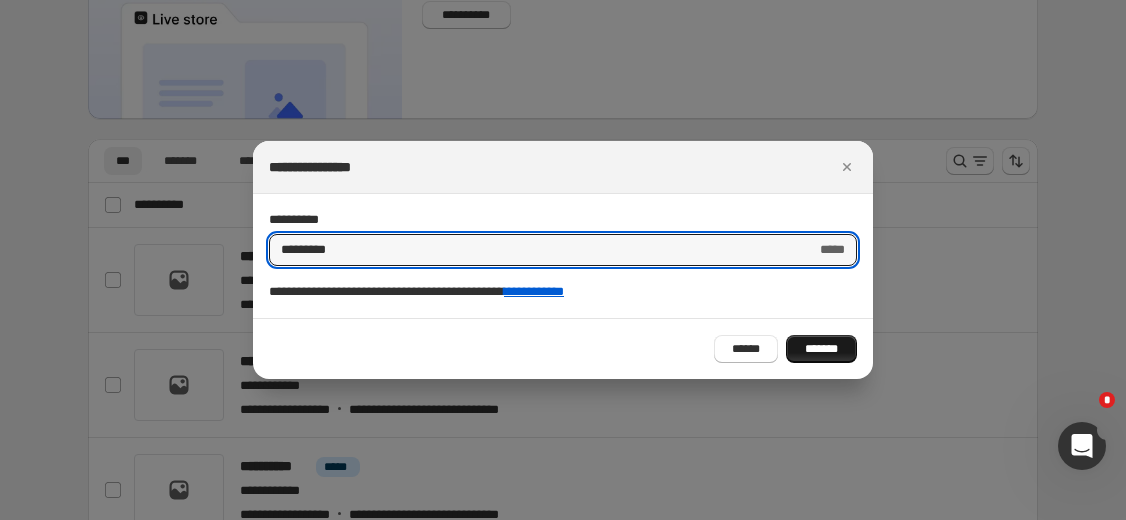 type on "*********" 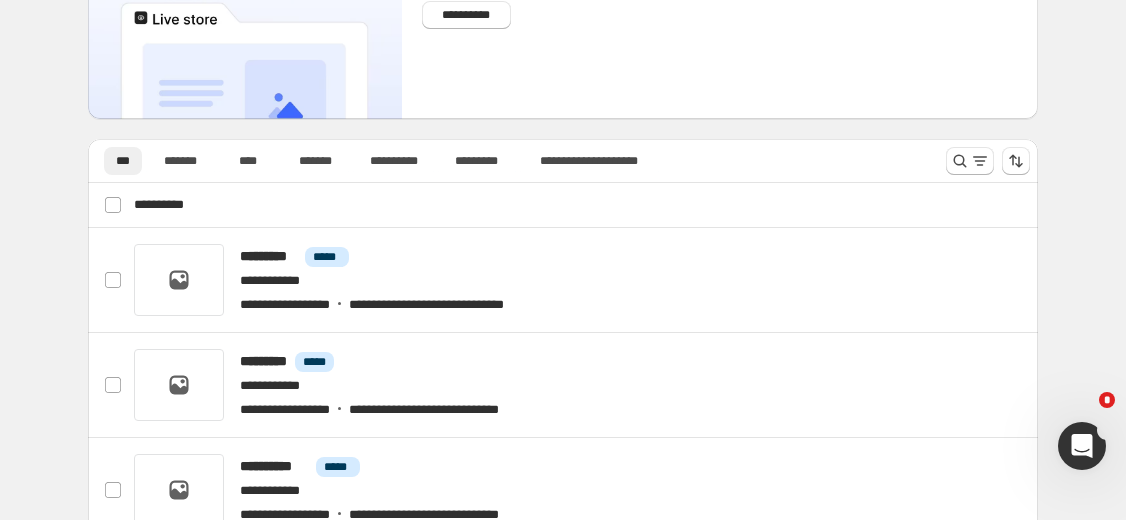 click at bounding box center (0, 0) 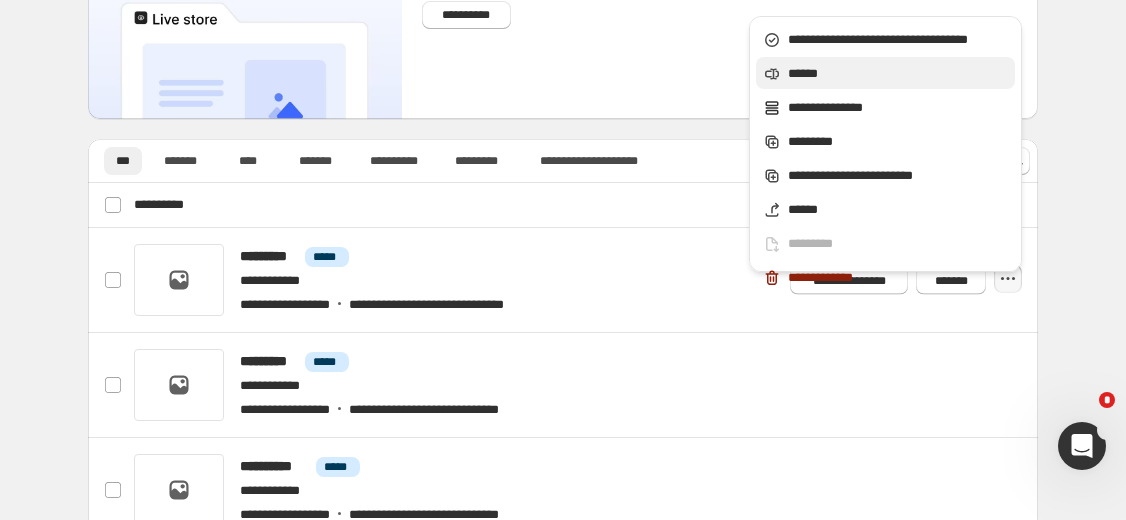 click on "******" at bounding box center [898, 40] 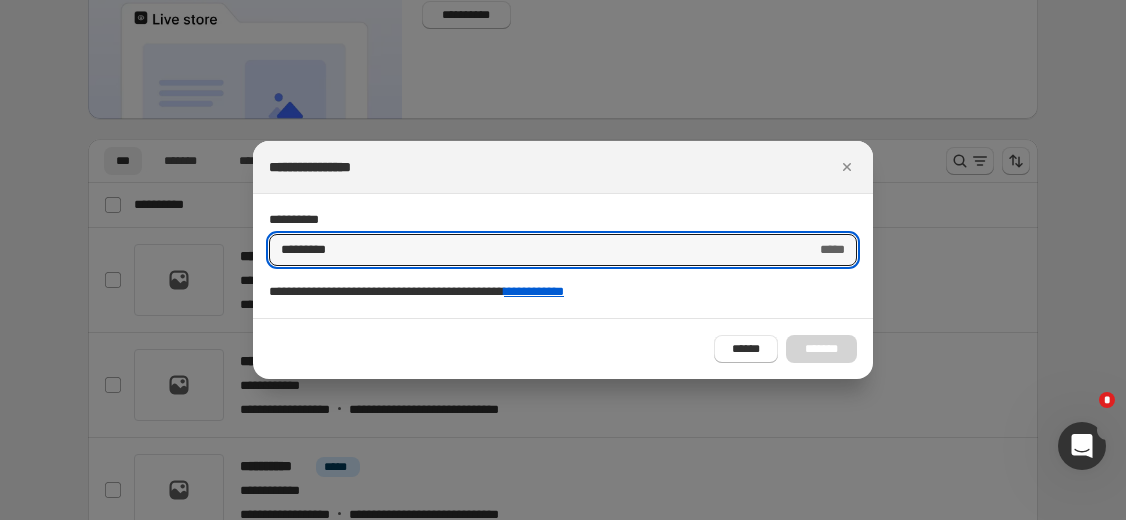 drag, startPoint x: 367, startPoint y: 250, endPoint x: 278, endPoint y: 269, distance: 91.00549 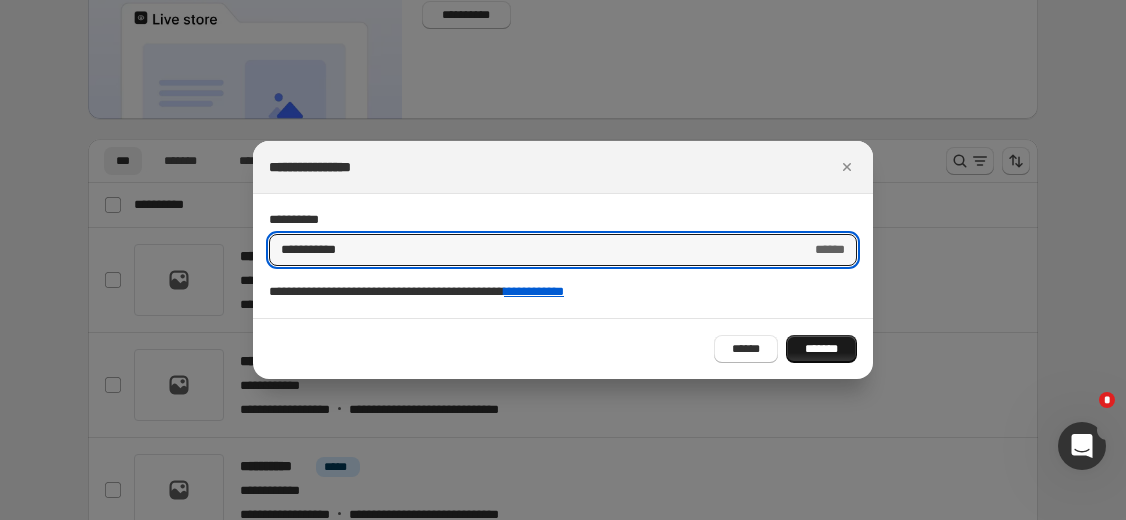 type on "**********" 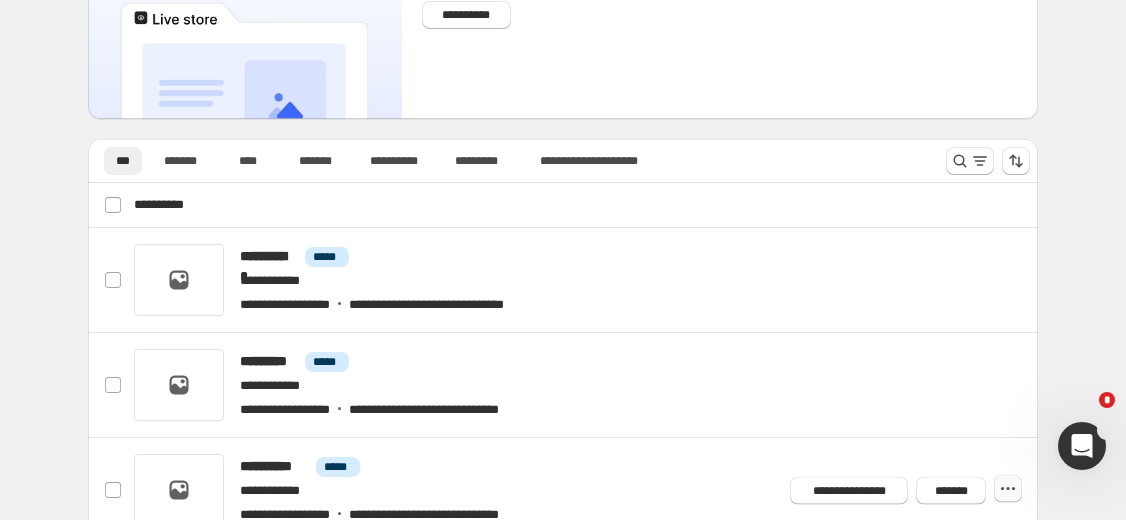 click at bounding box center (0, 0) 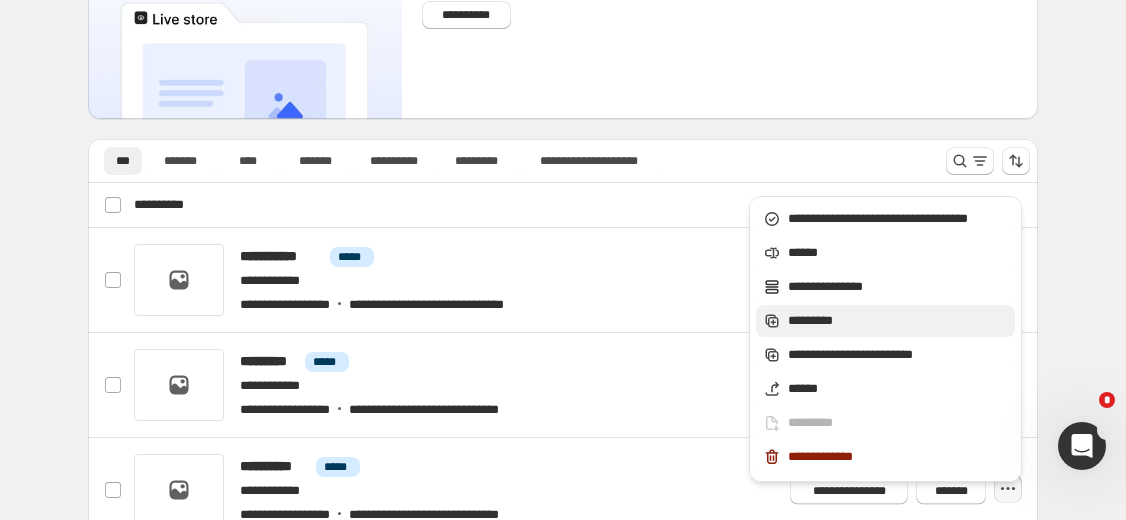 click on "*********" at bounding box center [898, 219] 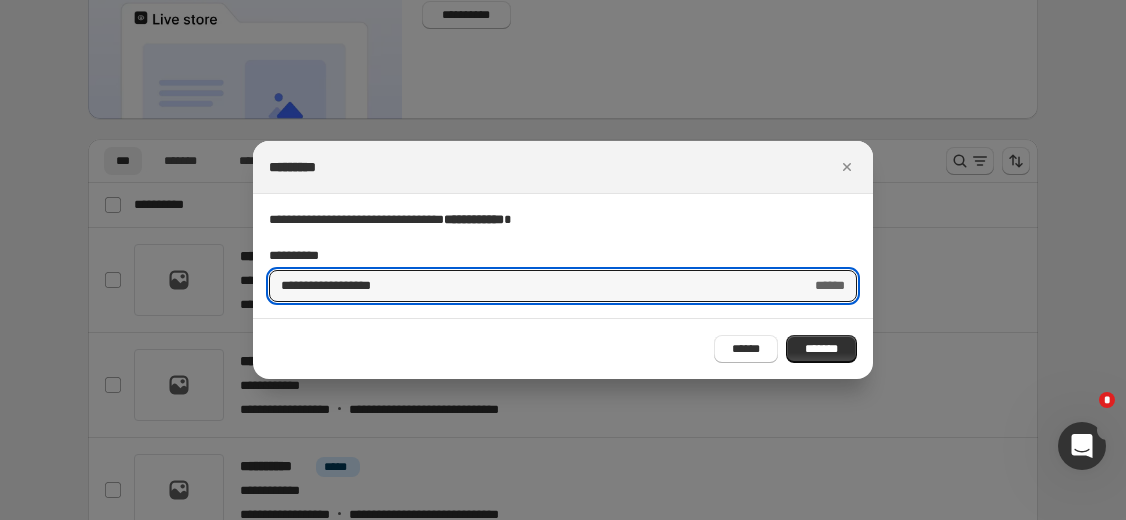 drag, startPoint x: 522, startPoint y: 285, endPoint x: 145, endPoint y: 326, distance: 379.2229 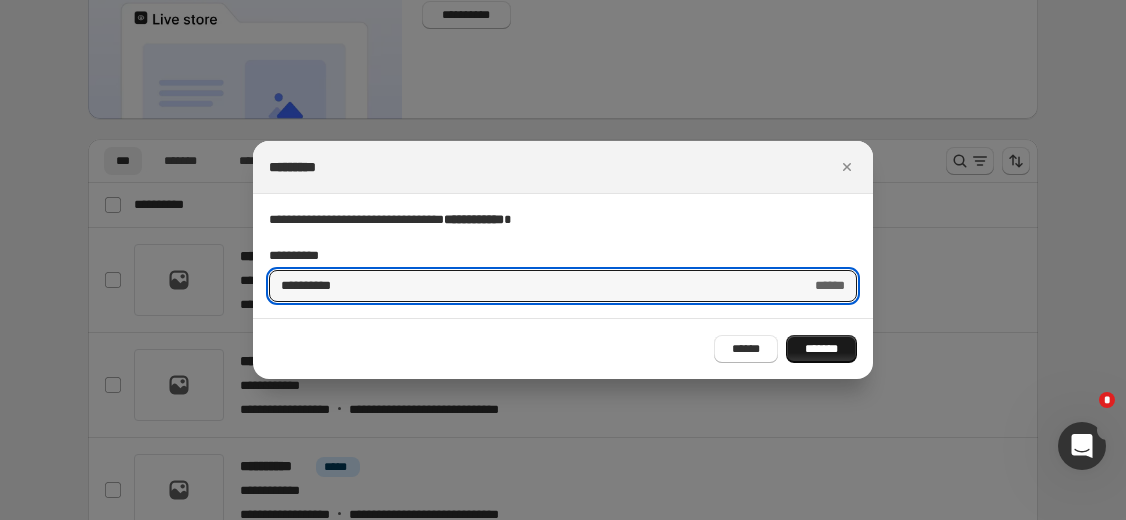 type on "**********" 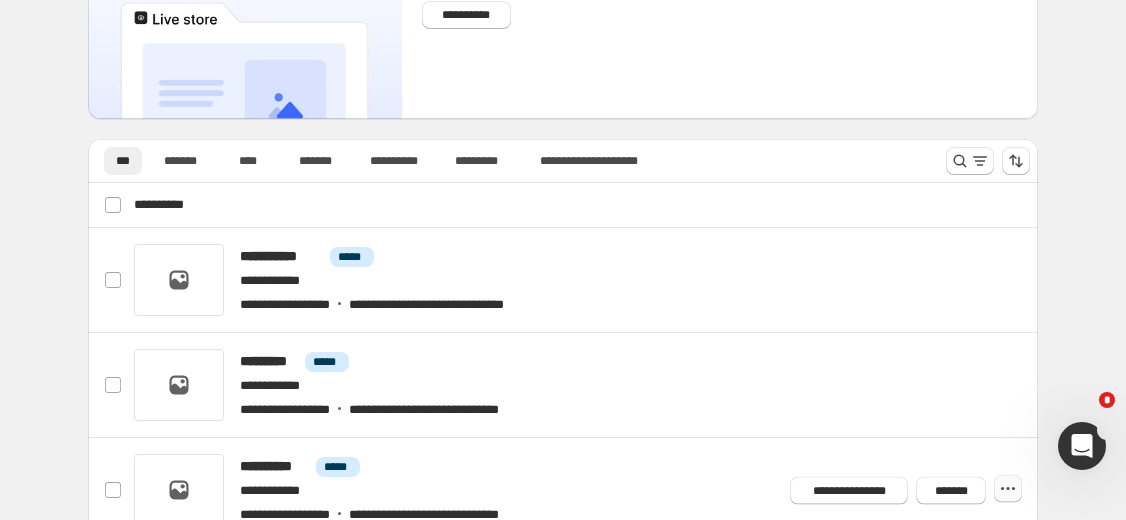 click at bounding box center [0, 0] 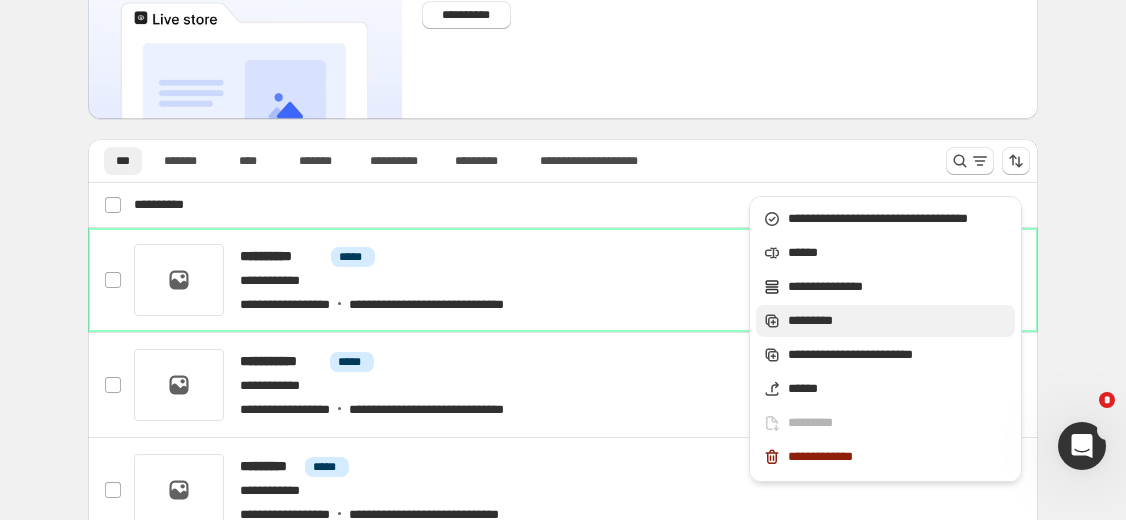 click on "*********" at bounding box center [898, 219] 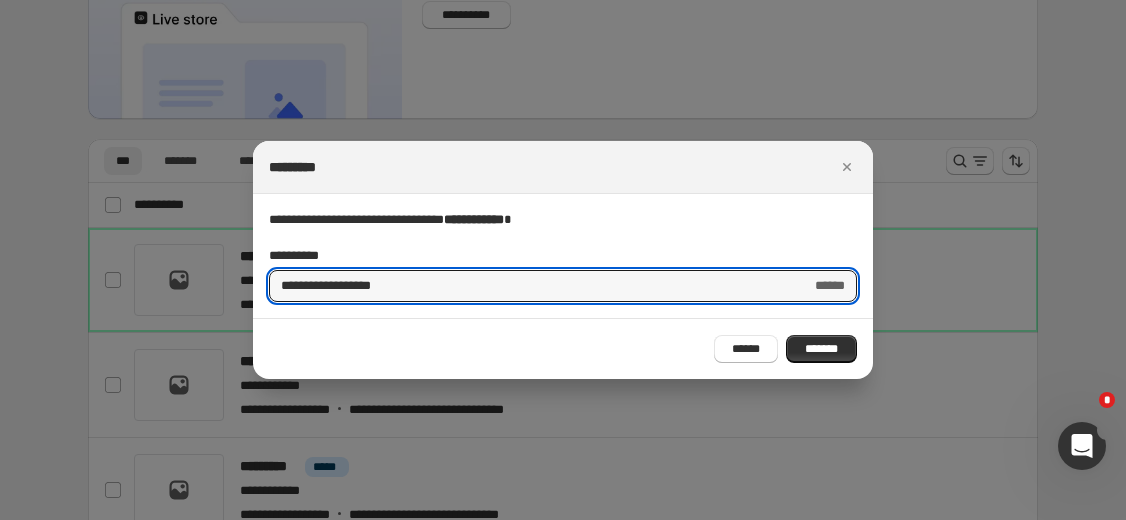 drag, startPoint x: 607, startPoint y: 281, endPoint x: 216, endPoint y: 312, distance: 392.227 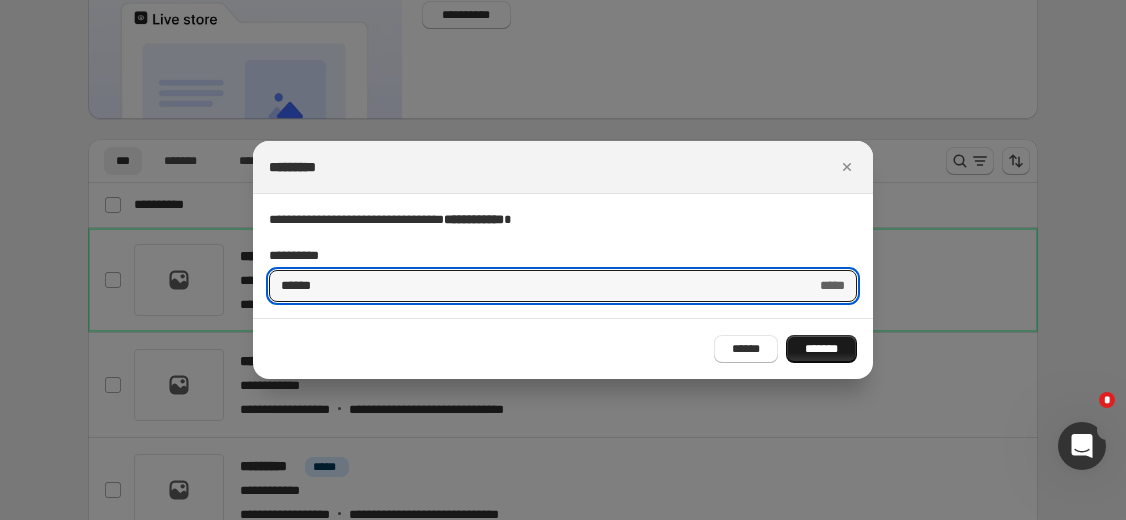 type on "******" 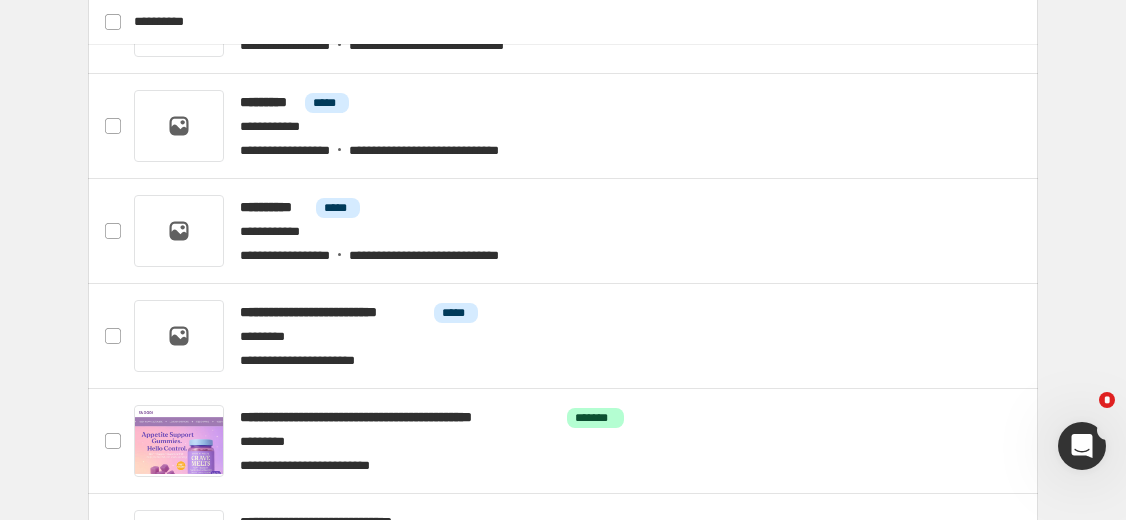 scroll, scrollTop: 650, scrollLeft: 0, axis: vertical 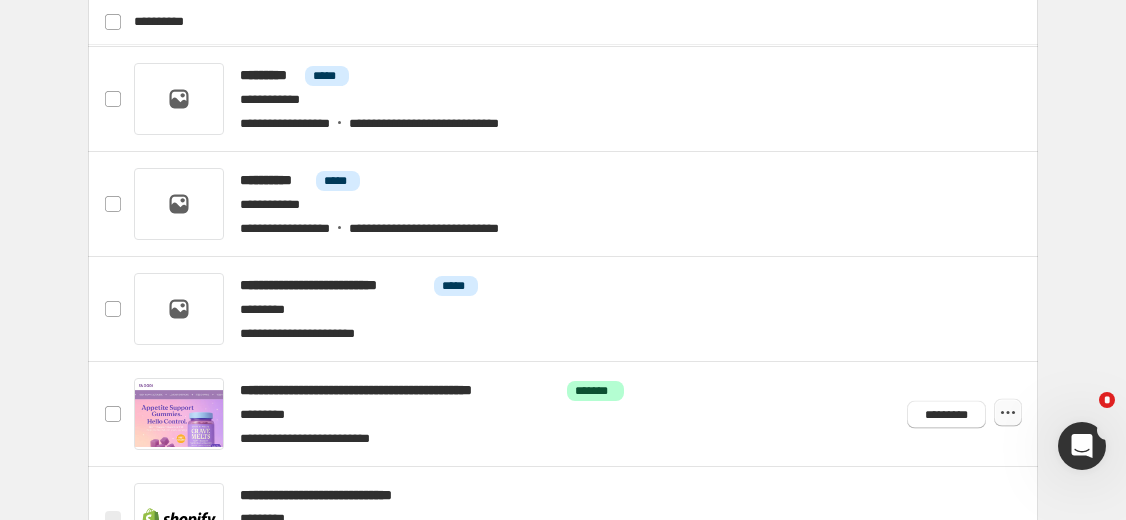 click at bounding box center (0, 0) 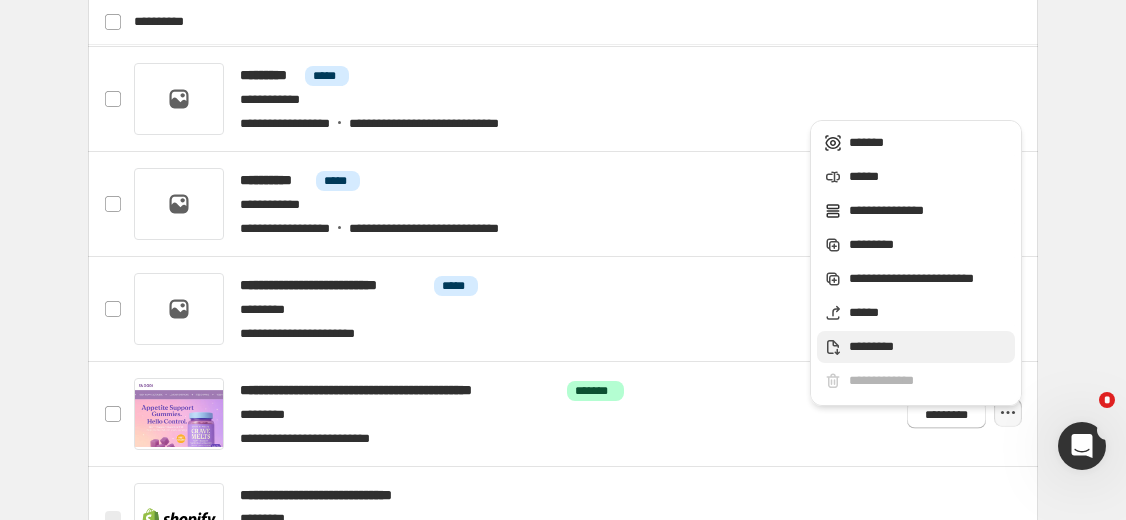 click on "*********" at bounding box center (929, 143) 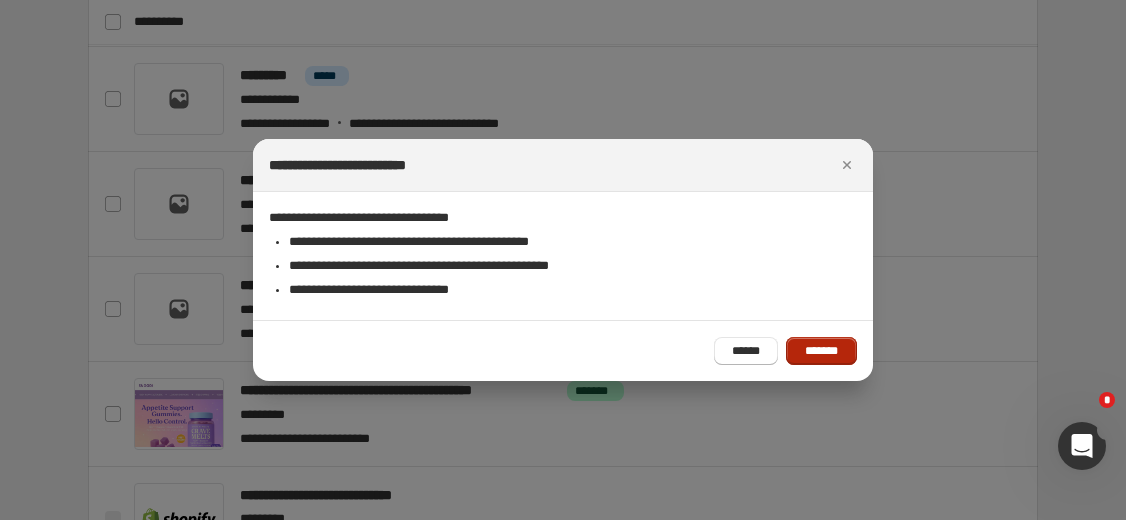 click on "*******" at bounding box center (821, 351) 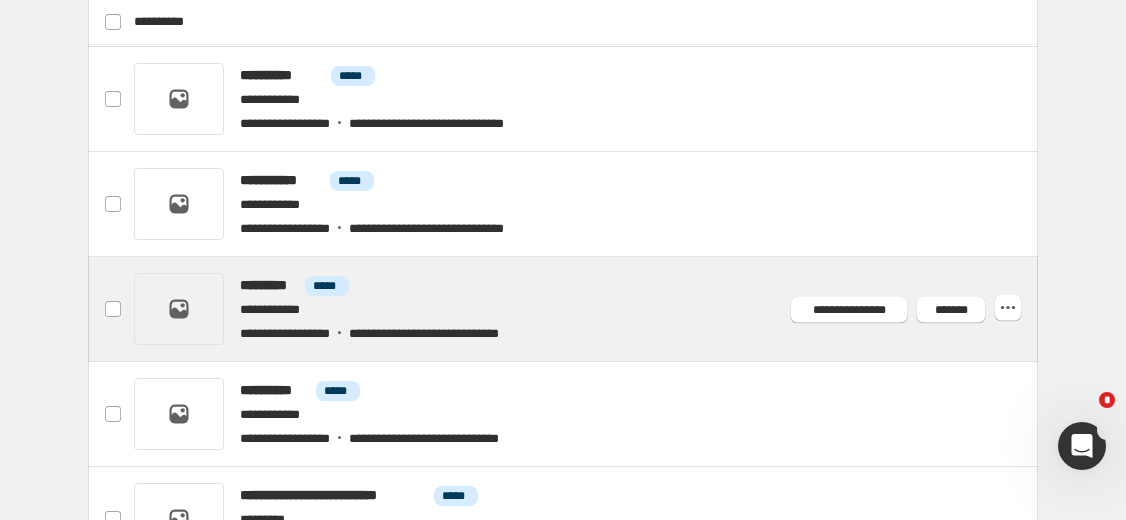 click at bounding box center [587, 309] 